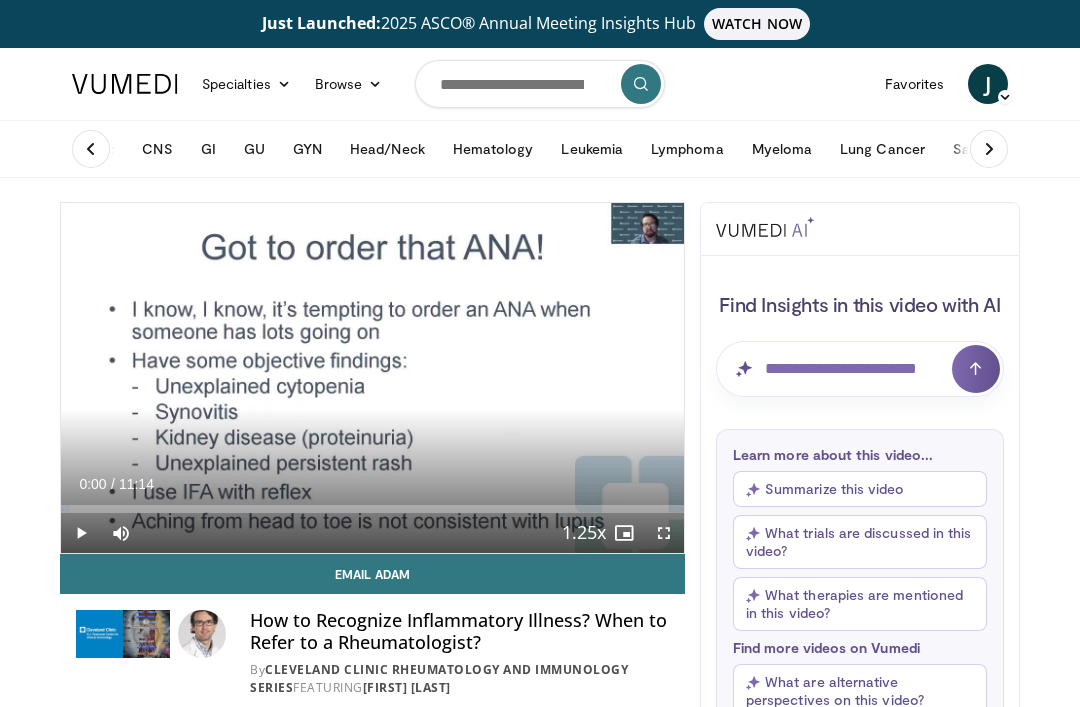 scroll, scrollTop: 0, scrollLeft: 0, axis: both 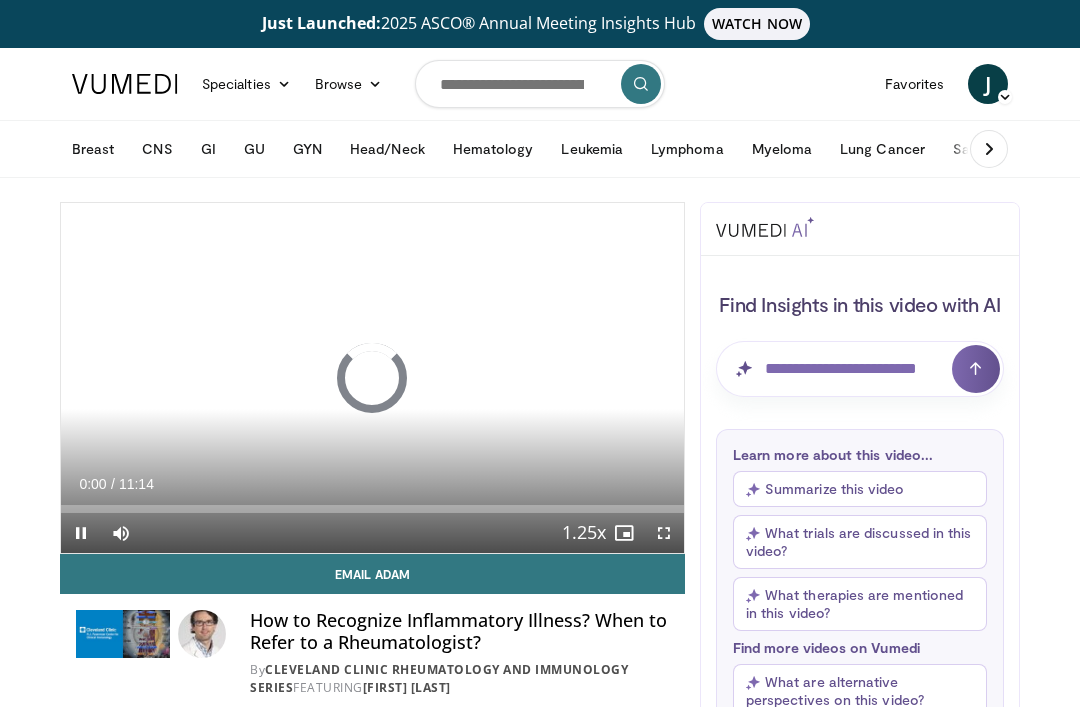 click on "Loaded :  0.00%" at bounding box center [372, 509] 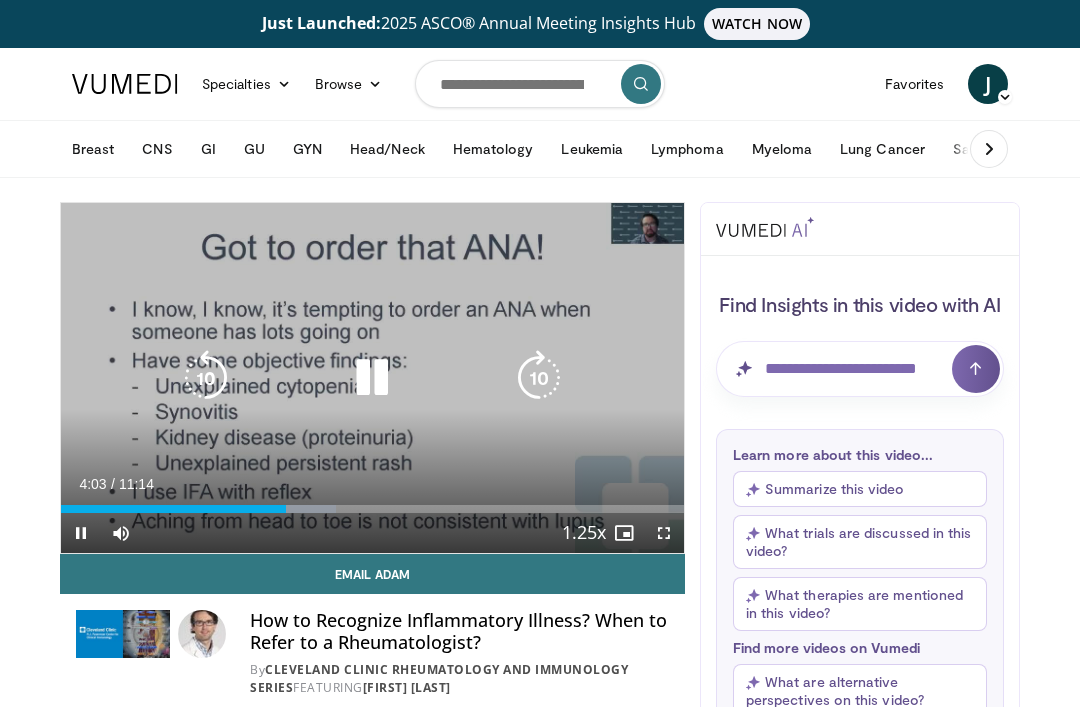click at bounding box center (173, 509) 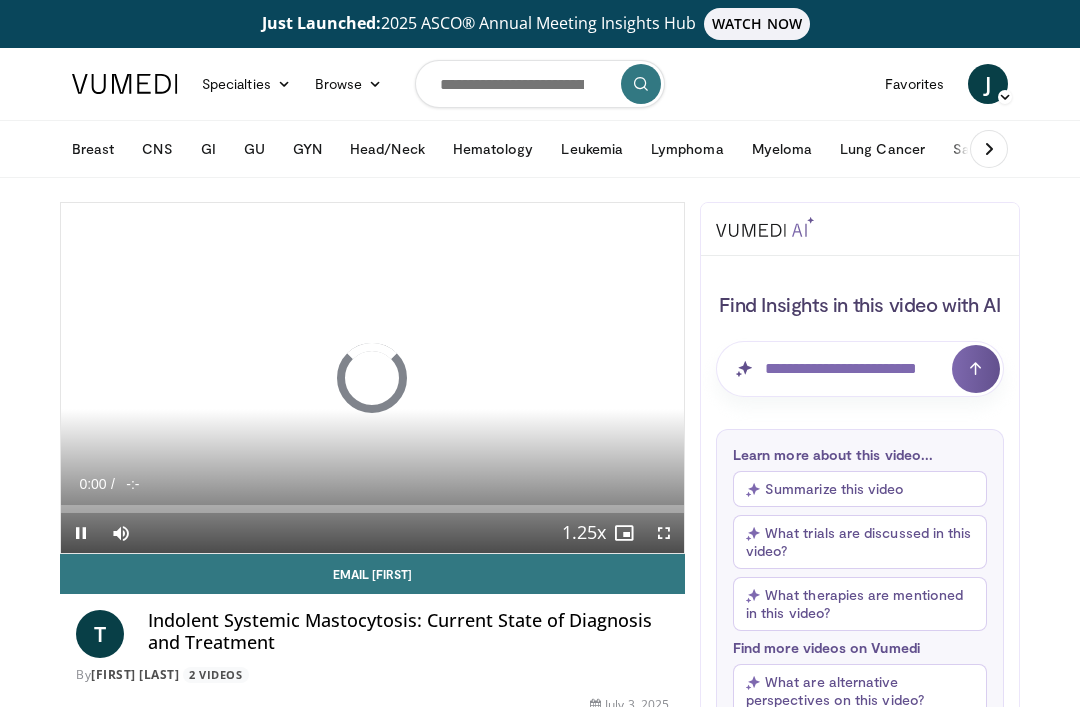 scroll, scrollTop: 0, scrollLeft: 0, axis: both 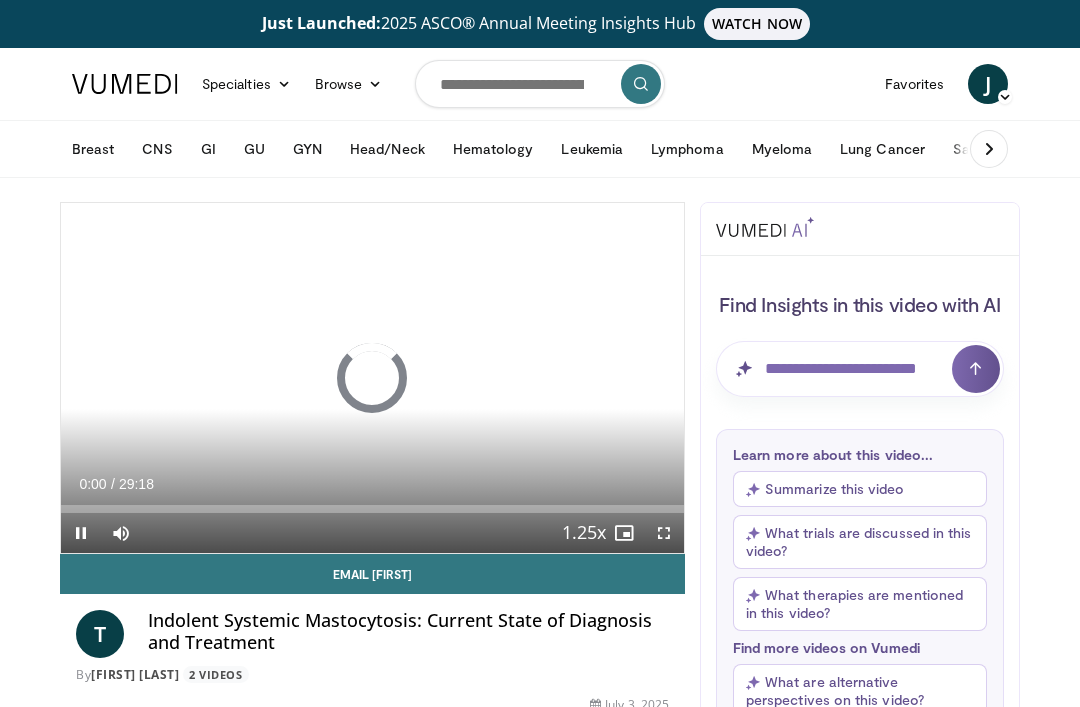 click on "Loaded :  0.00%" at bounding box center [372, 509] 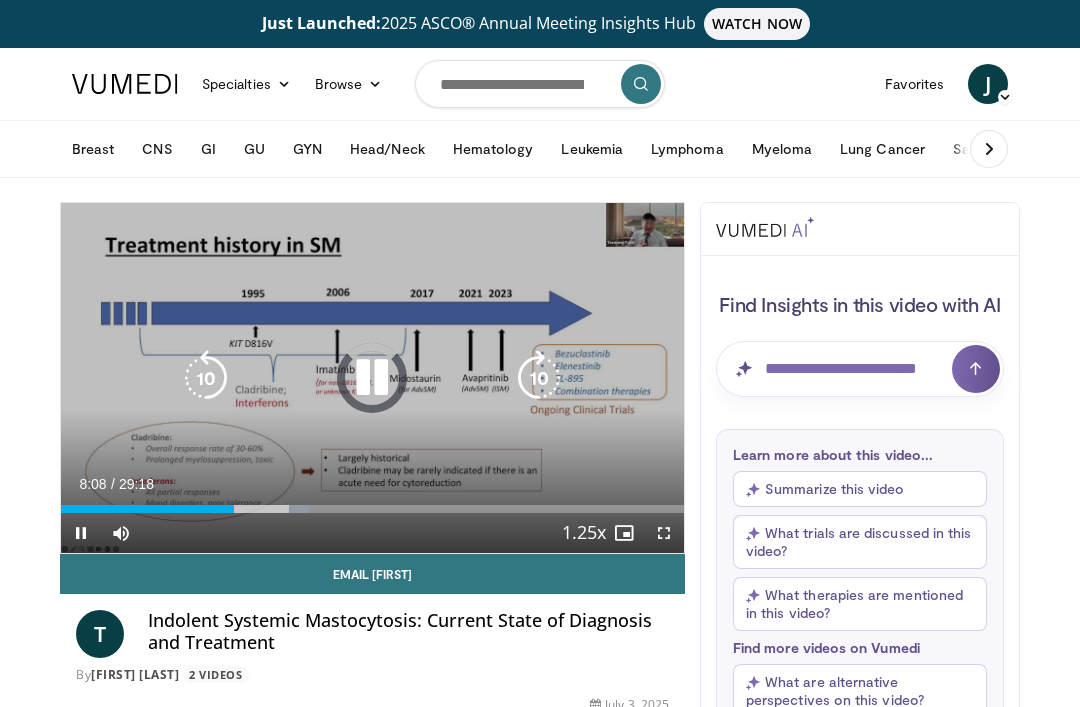 click on "Loaded :  39.80%" at bounding box center [372, 503] 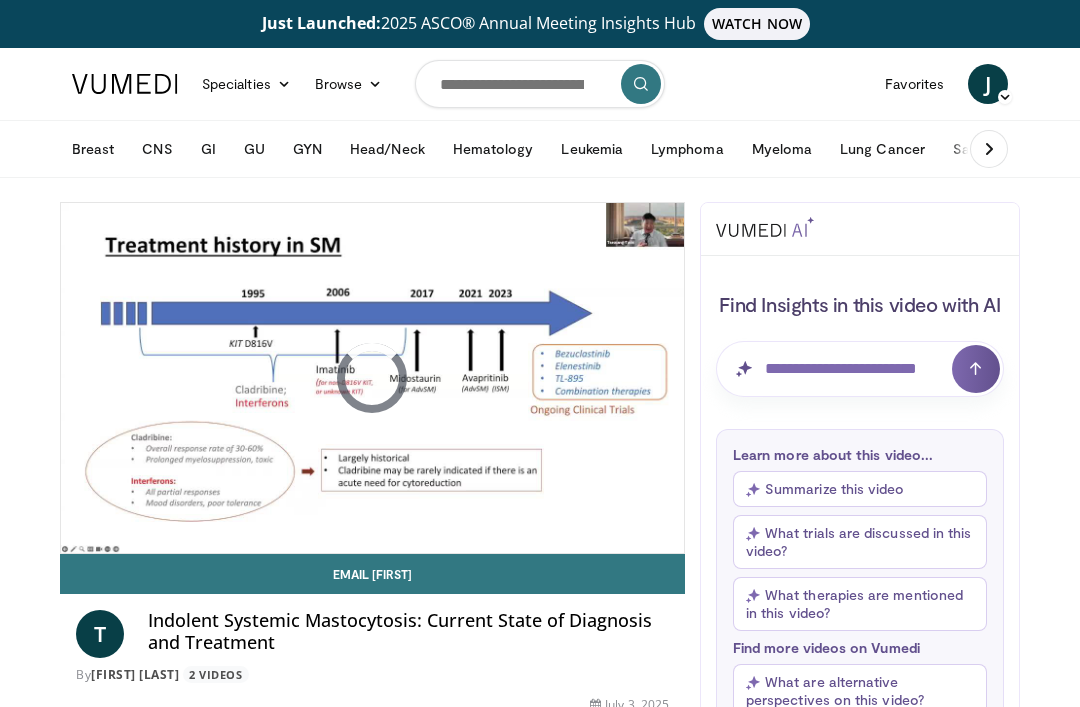 scroll, scrollTop: 103, scrollLeft: 0, axis: vertical 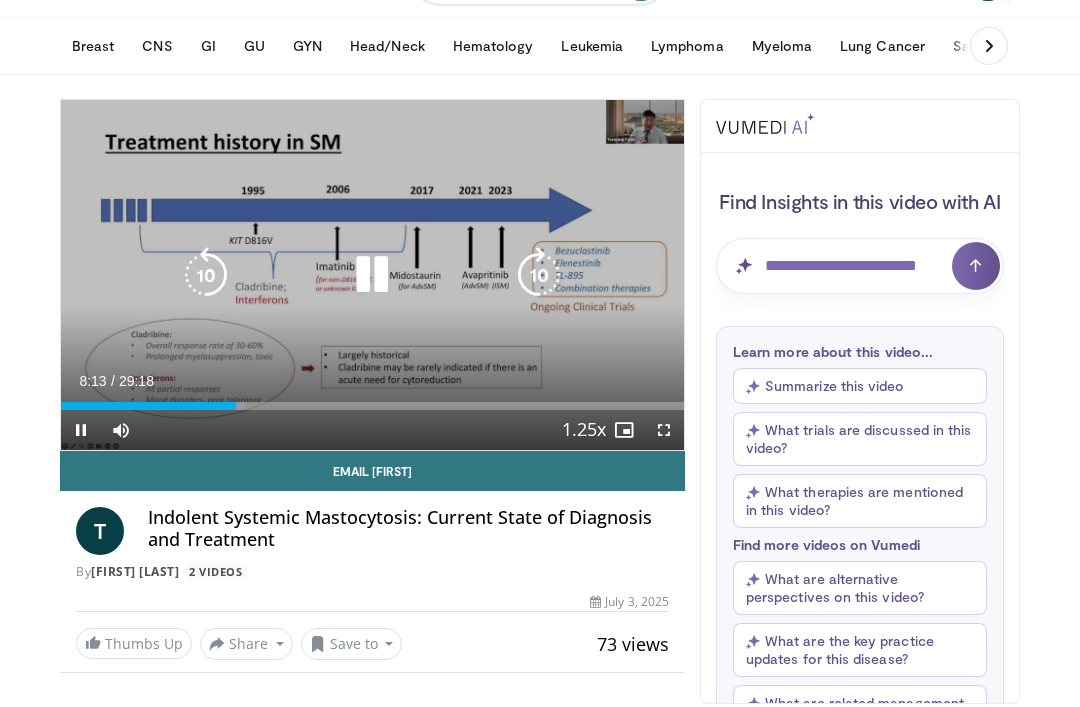 click at bounding box center [148, 406] 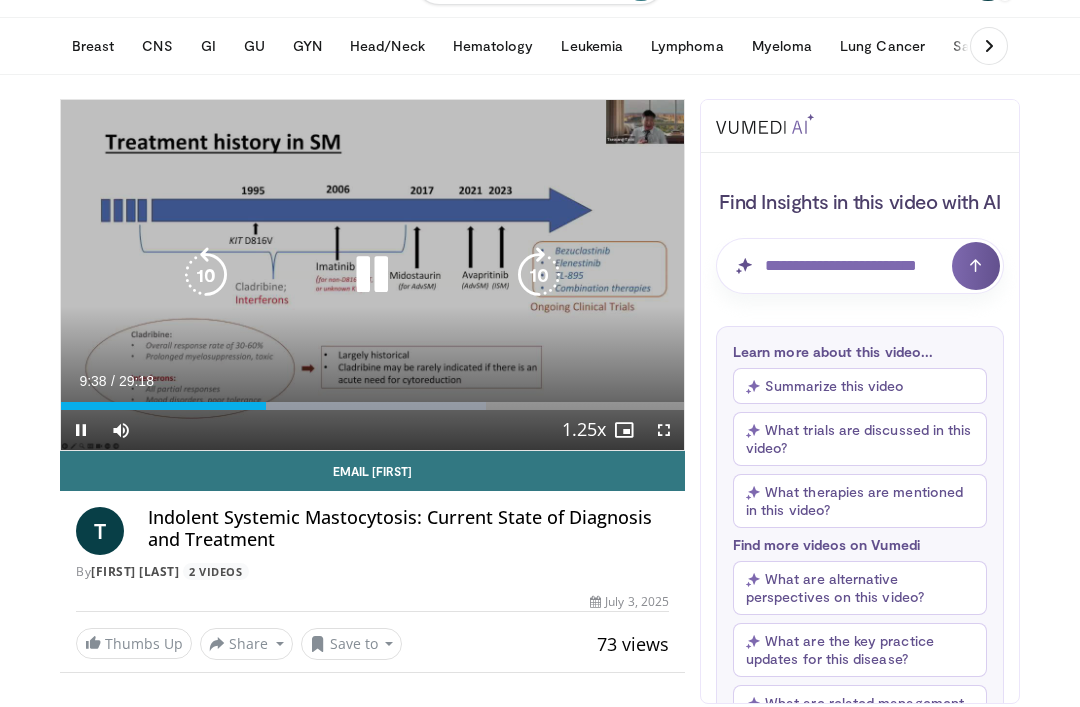 click on "10 seconds
Tap to unmute" at bounding box center (372, 275) 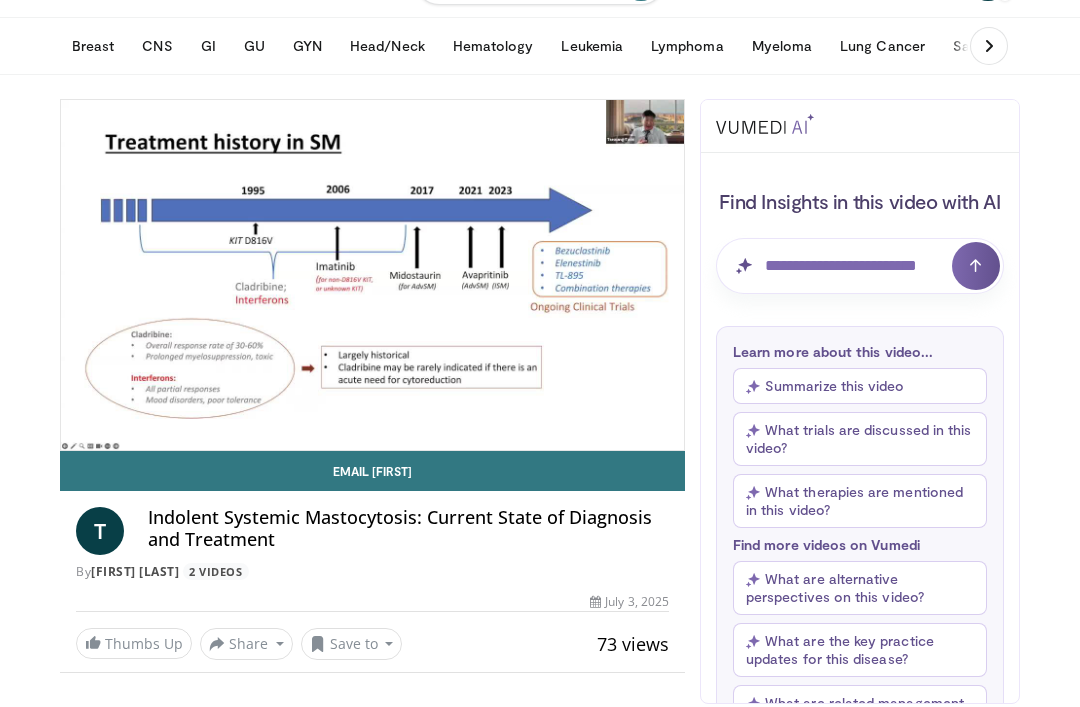 click on "10 seconds
Tap to unmute" at bounding box center [372, 275] 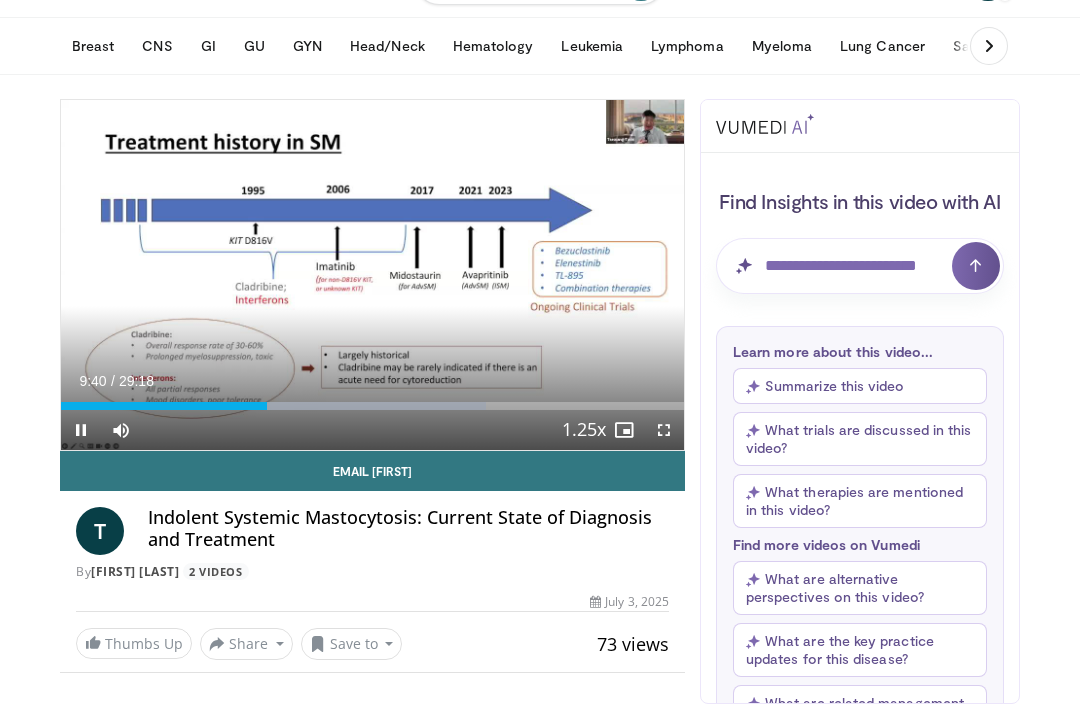 click on "10 seconds
Tap to unmute" at bounding box center [372, 275] 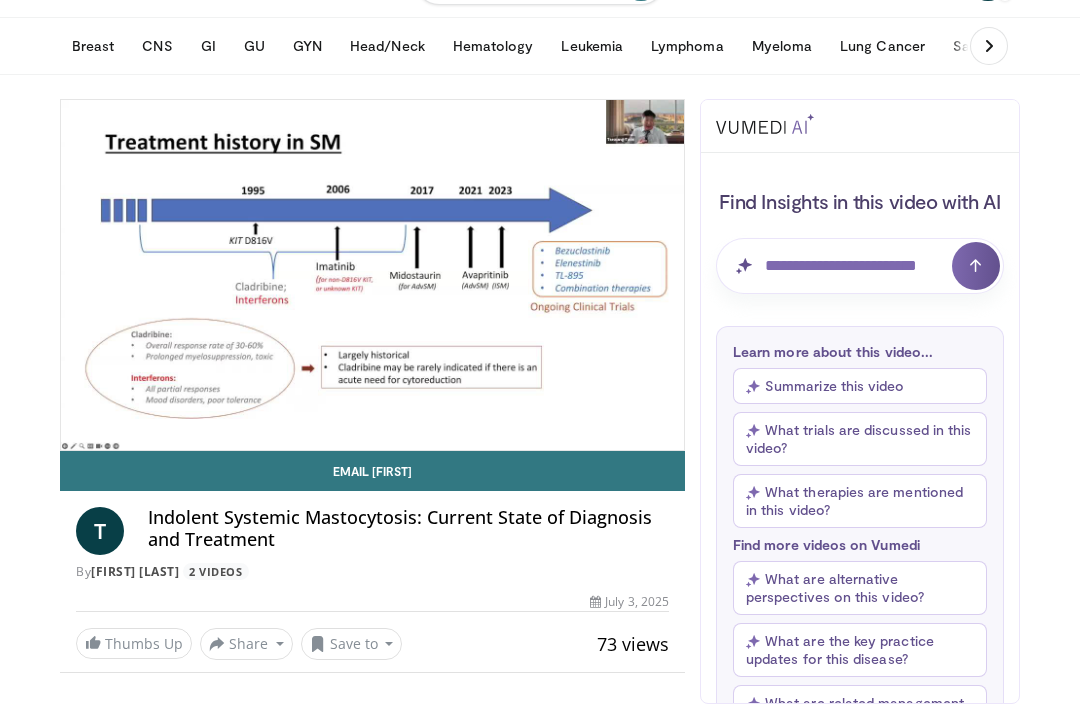 click on "10 seconds
Tap to unmute" at bounding box center (372, 275) 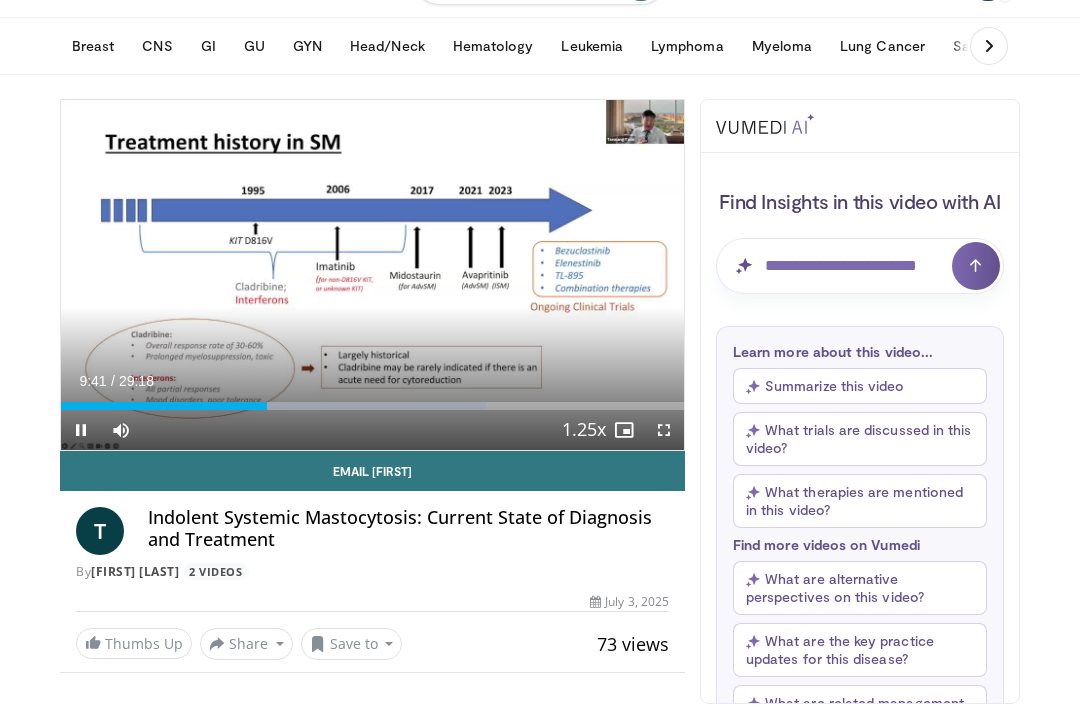 click at bounding box center (206, 275) 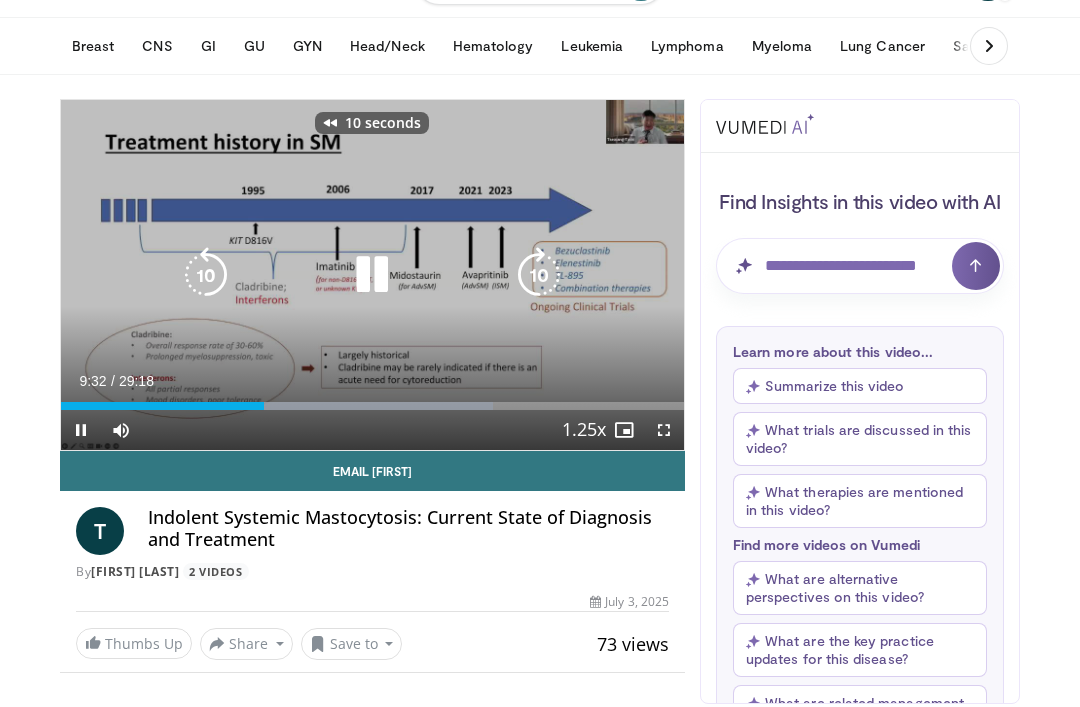 click at bounding box center (206, 275) 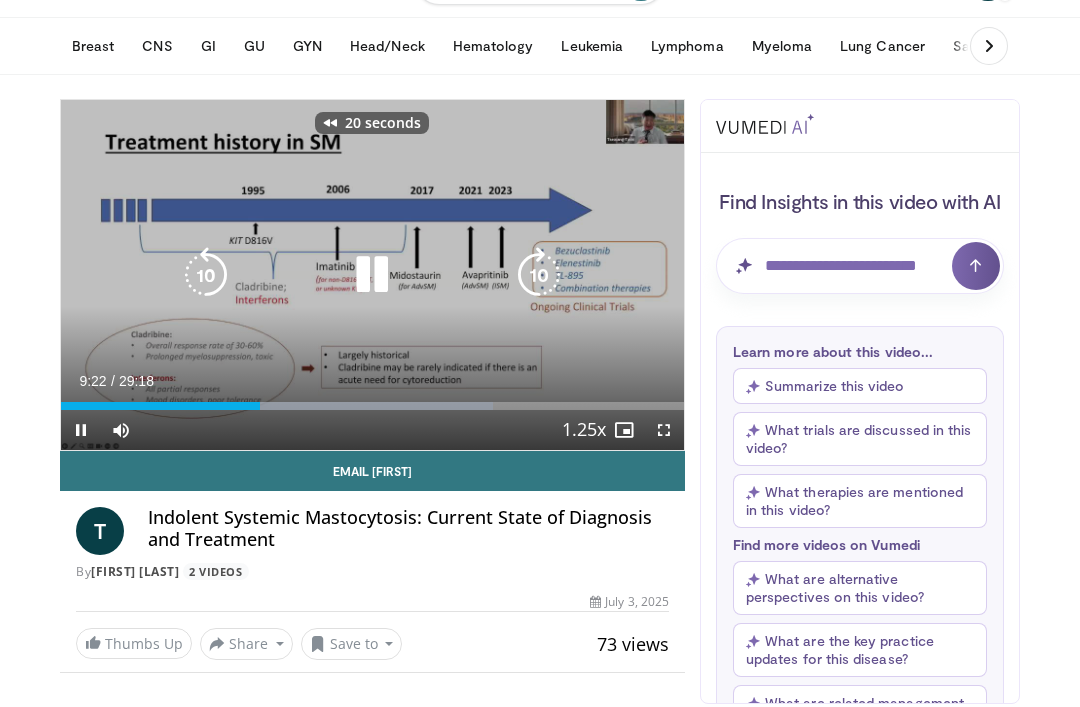 click at bounding box center [206, 275] 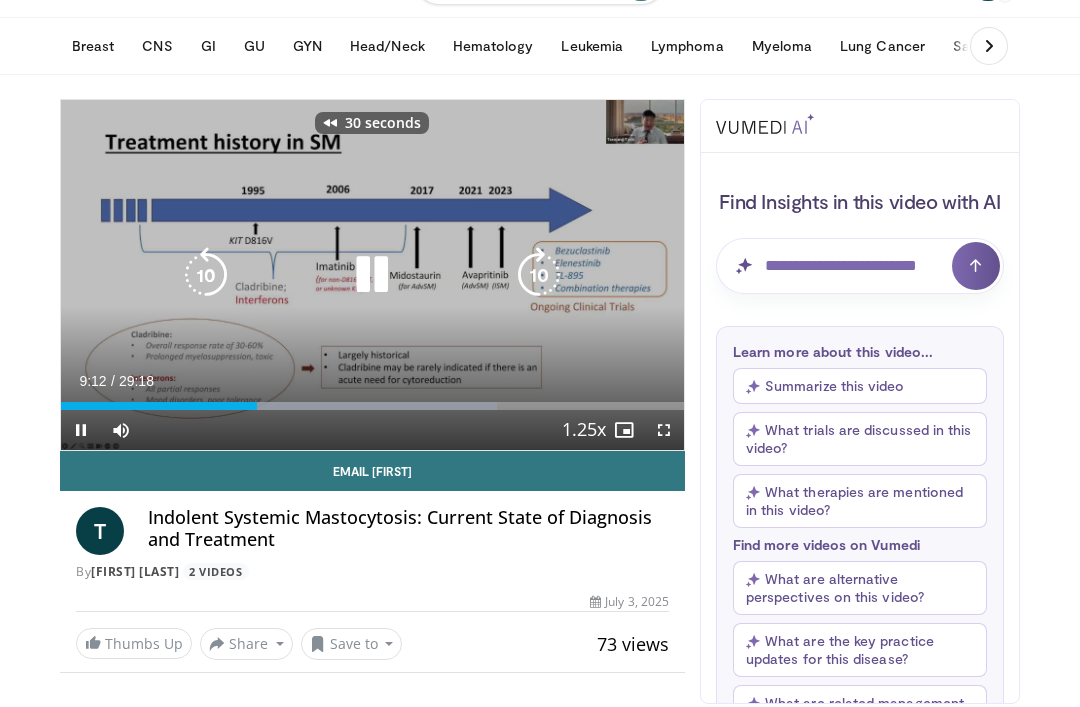 click at bounding box center [206, 275] 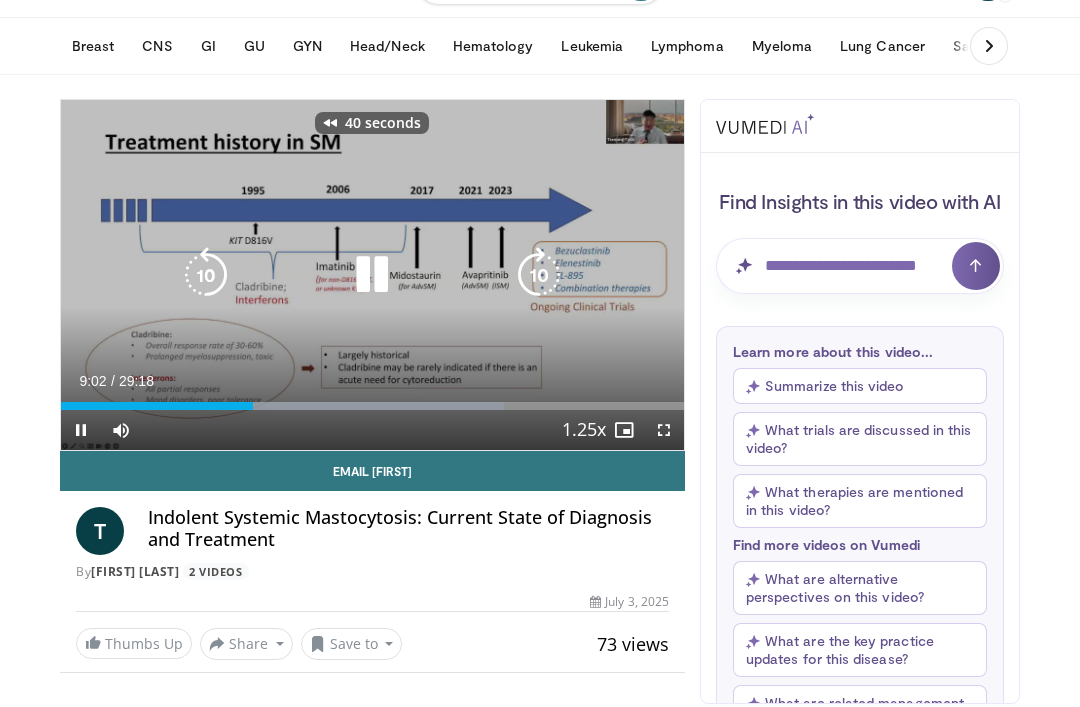 click at bounding box center [206, 275] 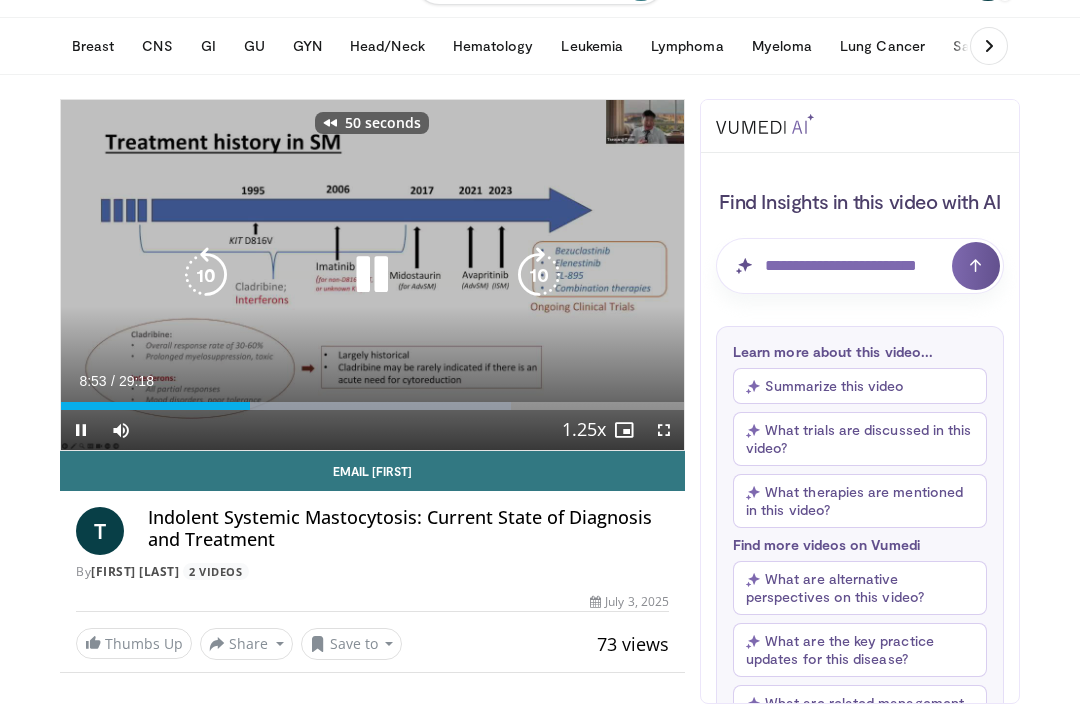 click at bounding box center (206, 275) 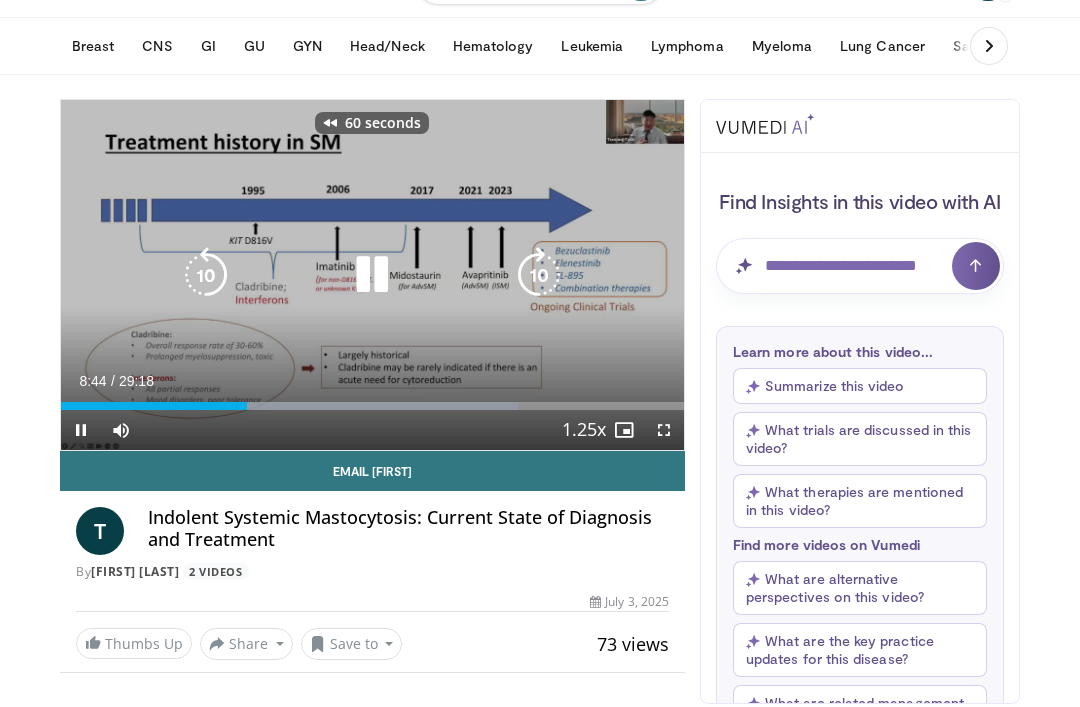 click at bounding box center (206, 275) 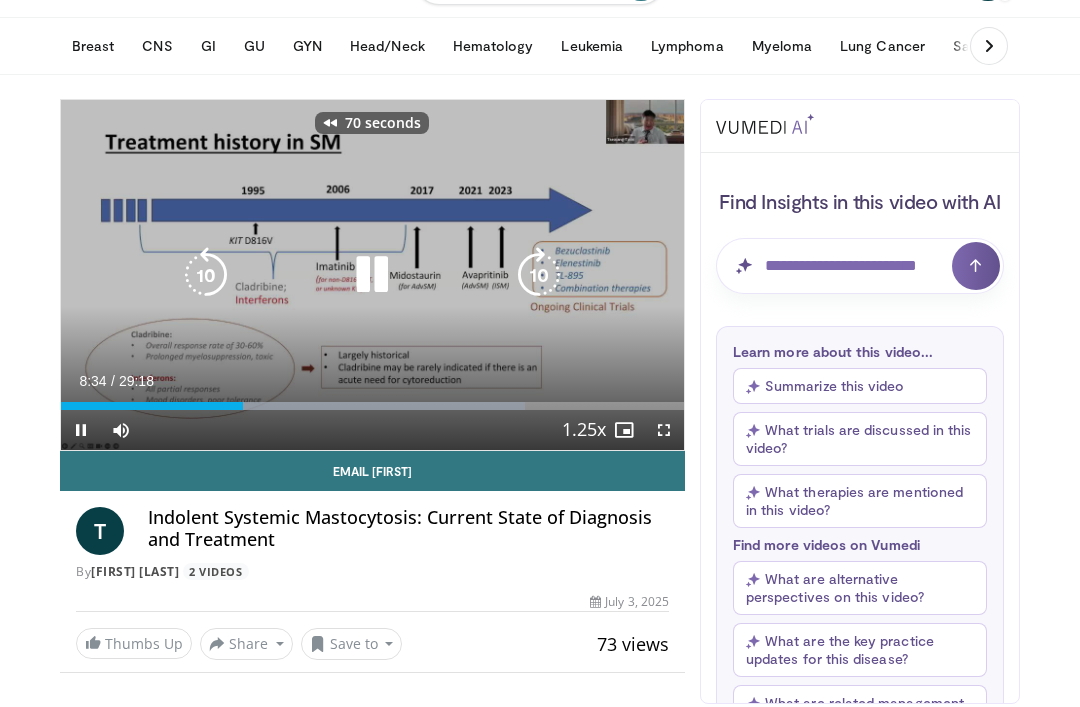 click at bounding box center (206, 275) 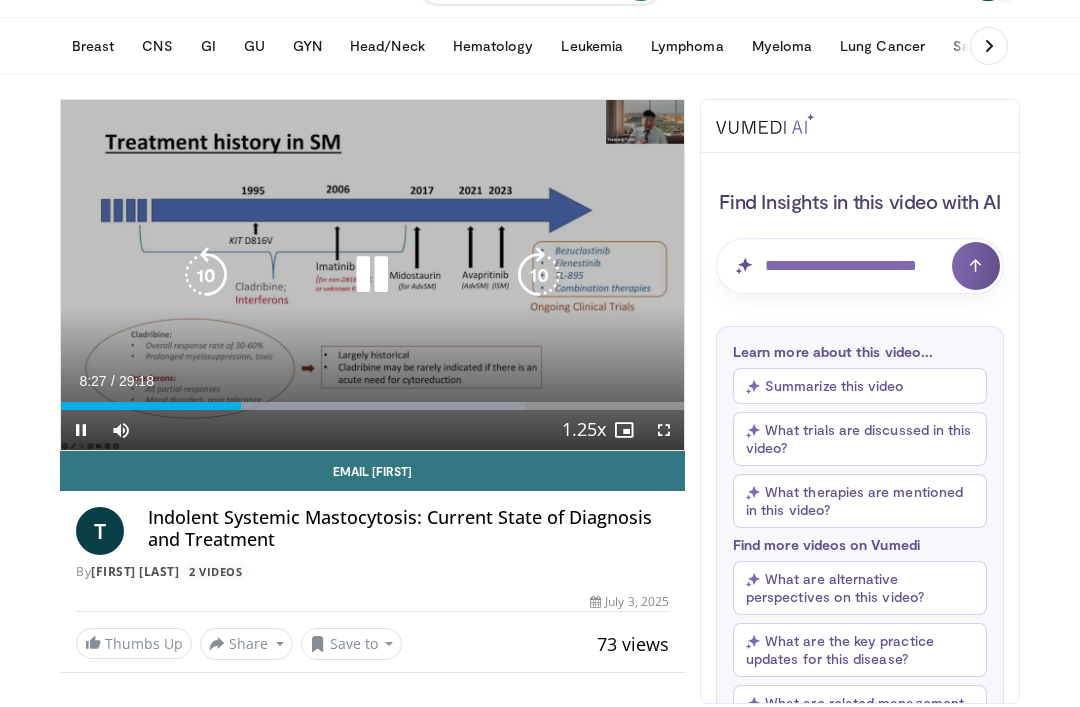 click at bounding box center (151, 406) 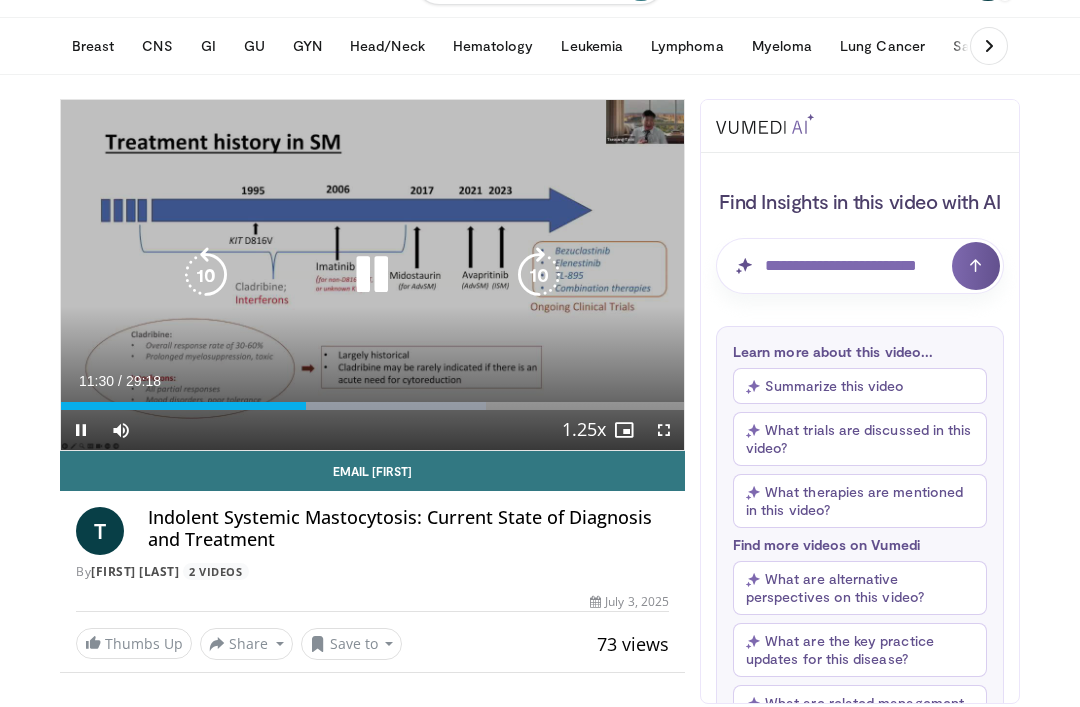 click at bounding box center [372, 275] 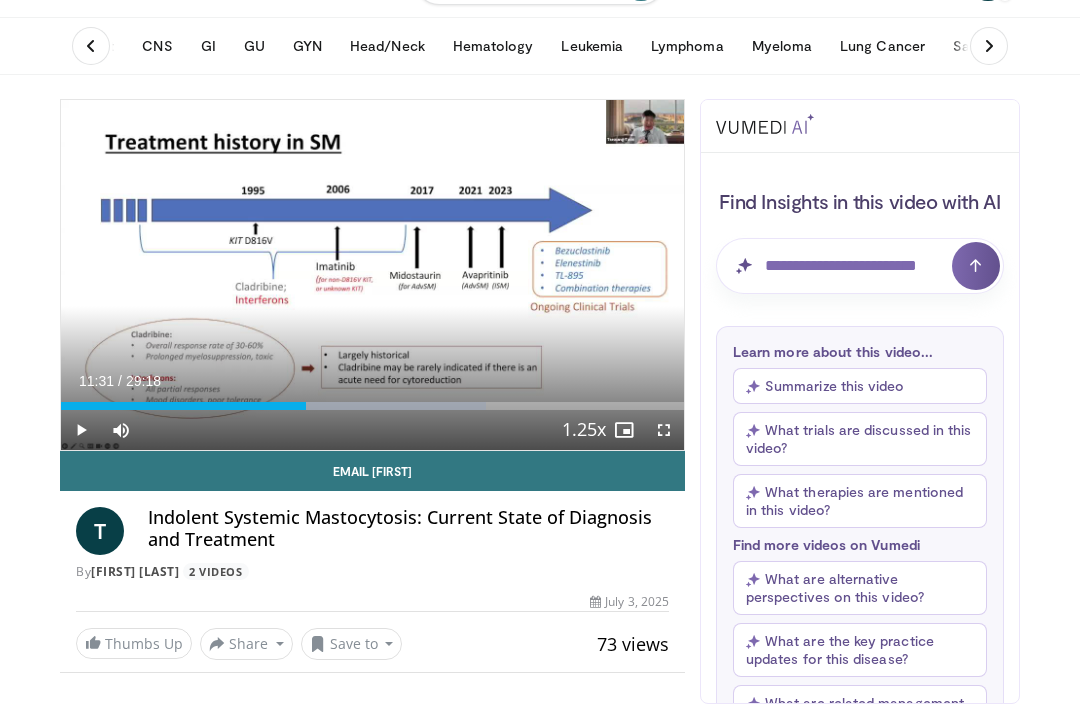 scroll, scrollTop: 88, scrollLeft: 0, axis: vertical 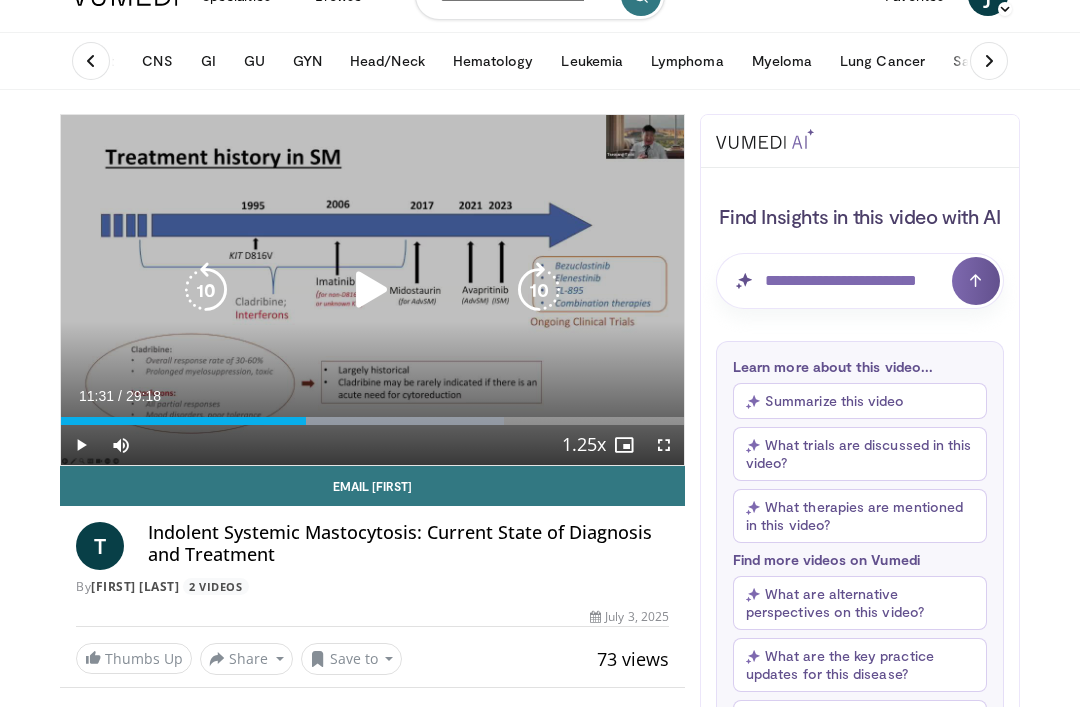 click at bounding box center (372, 290) 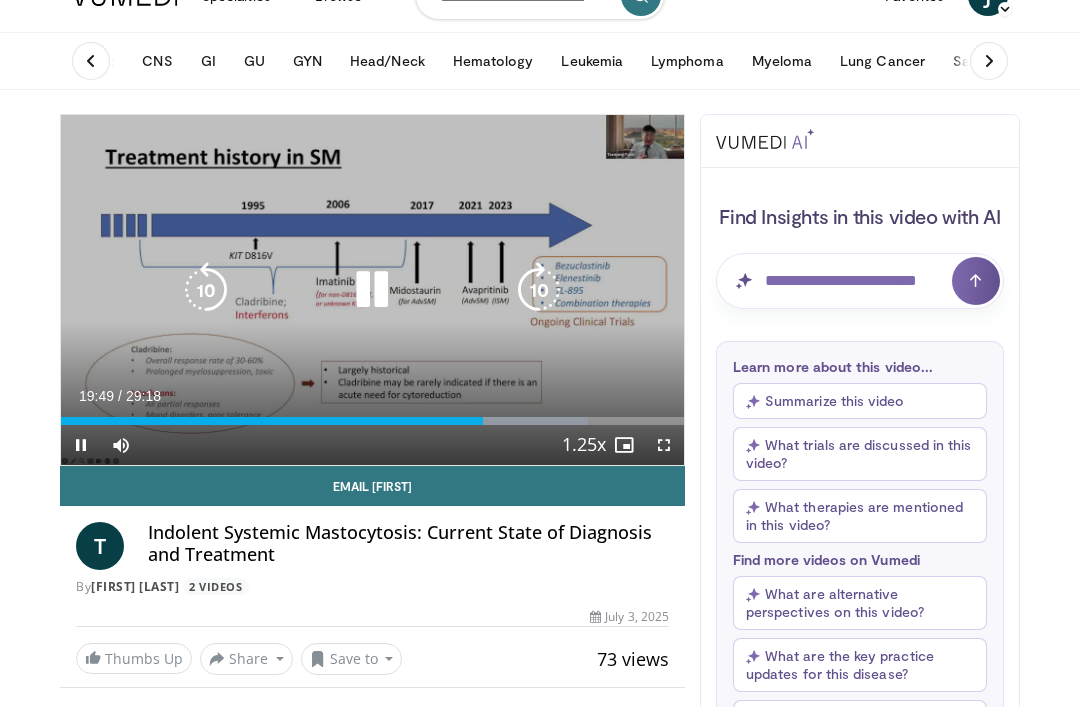 click at bounding box center [372, 290] 